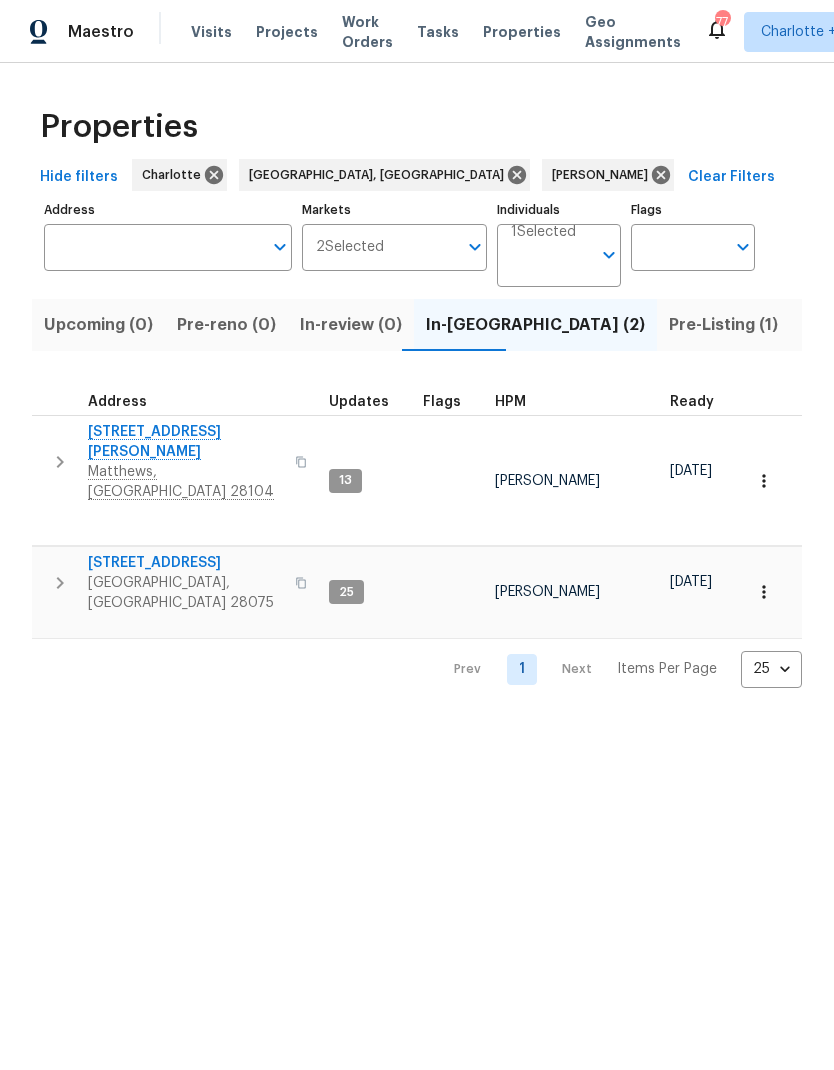 scroll, scrollTop: 0, scrollLeft: 0, axis: both 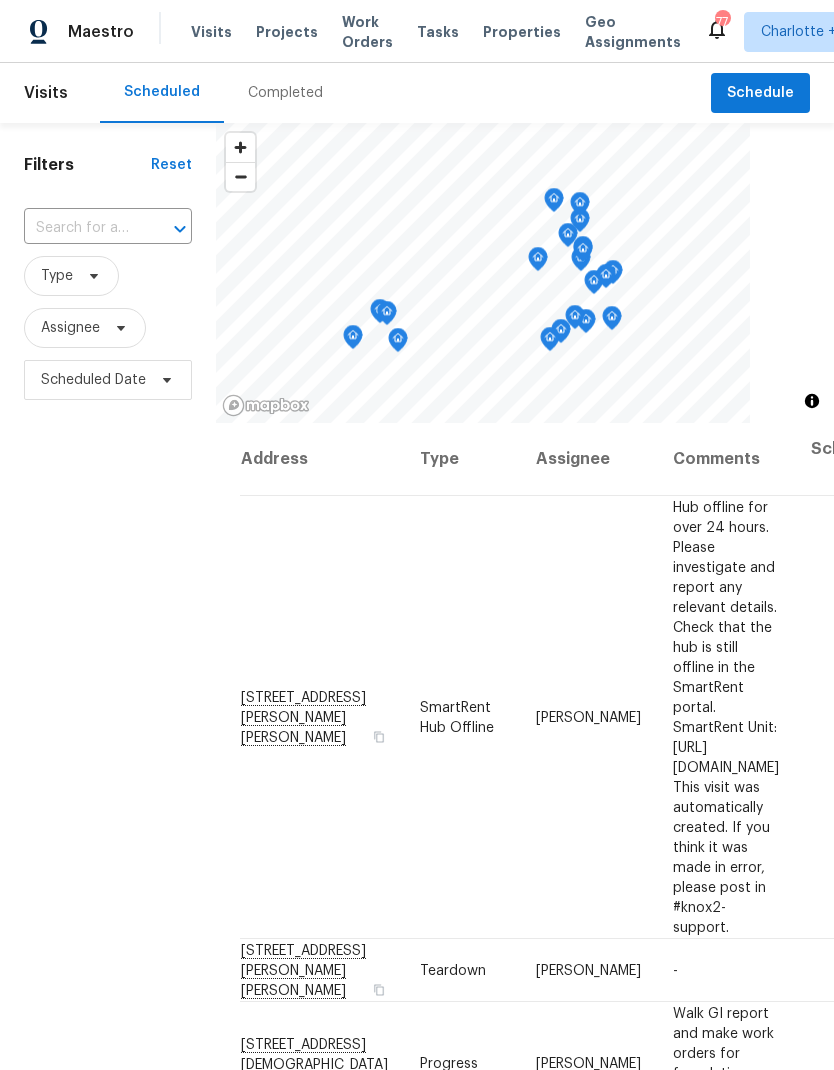 click on "Work Orders" at bounding box center [367, 32] 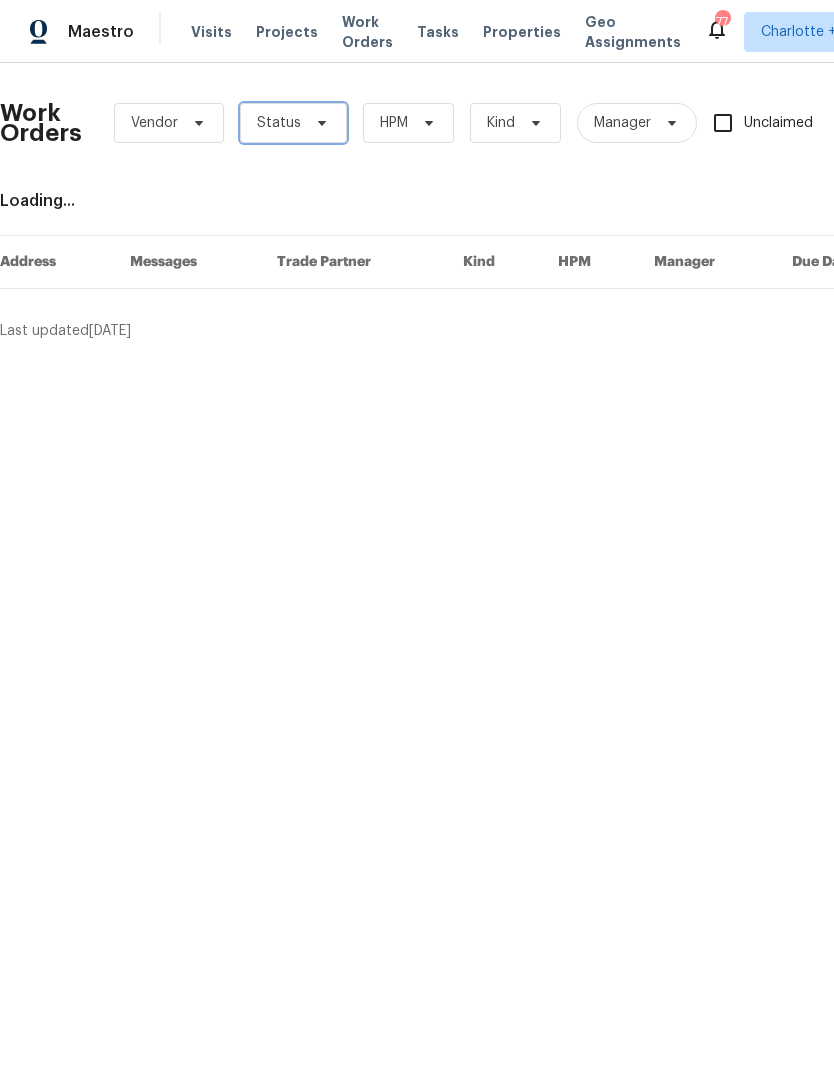 click on "Status" at bounding box center [293, 123] 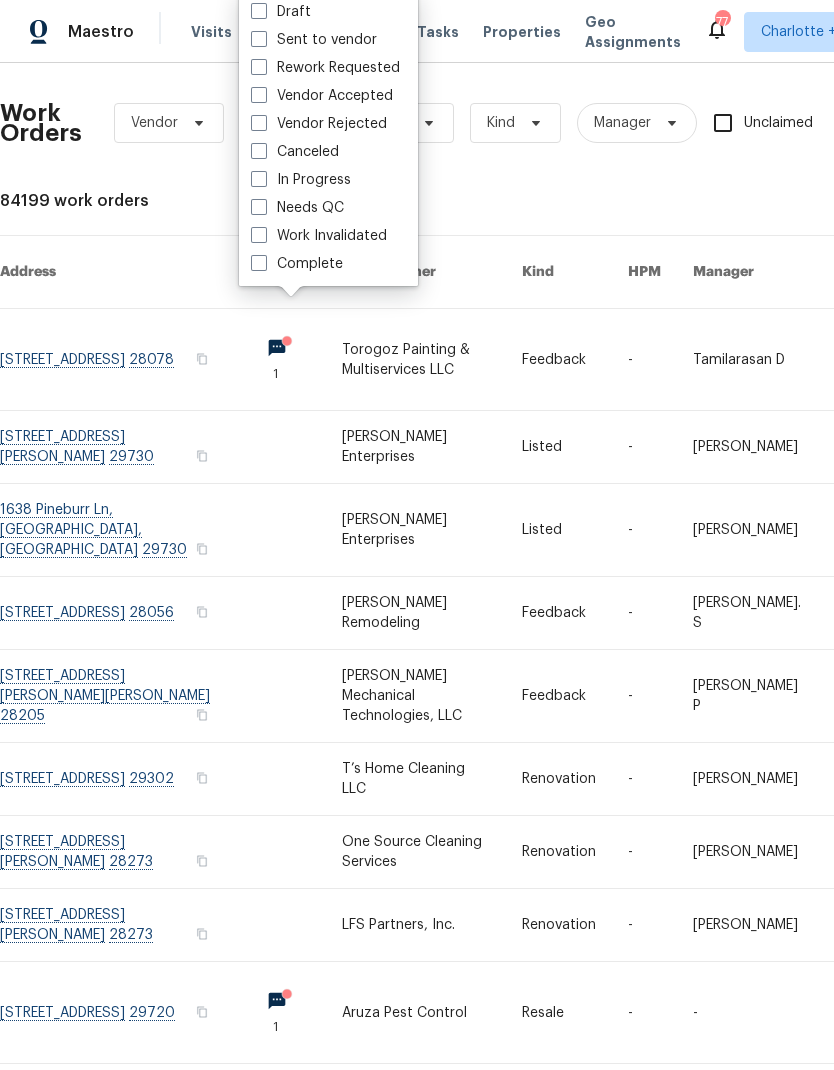 click on "Needs QC" at bounding box center [297, 208] 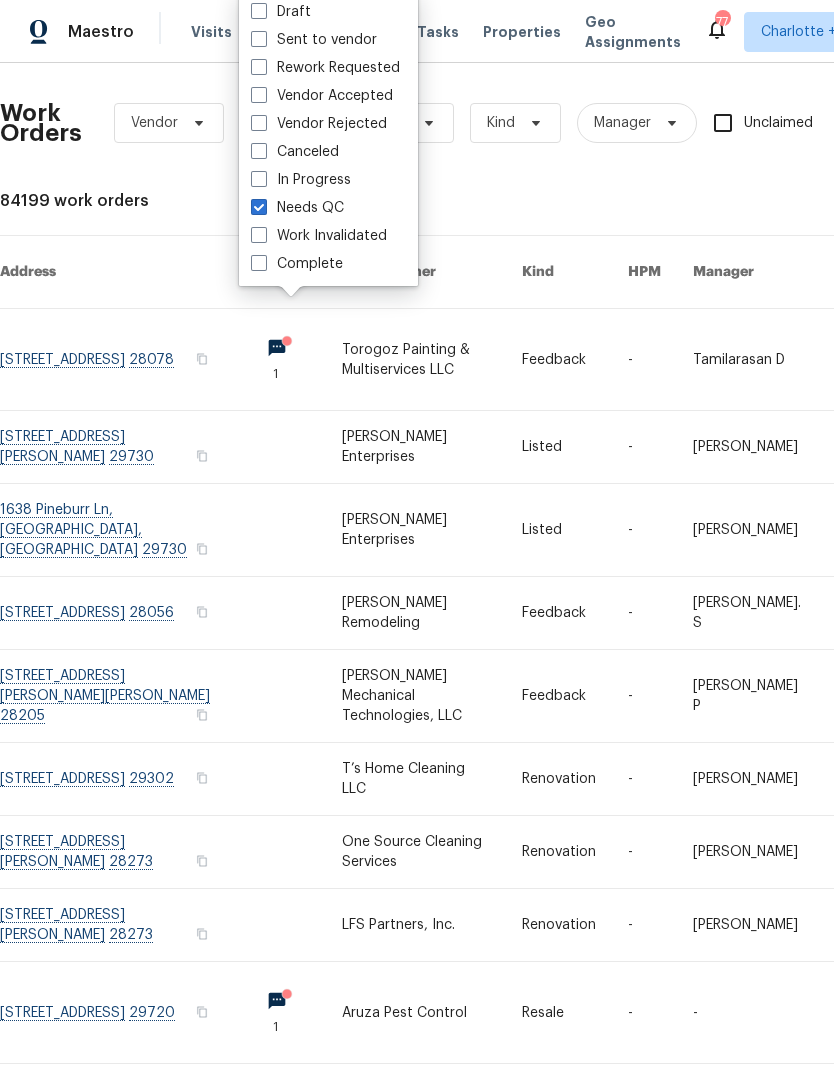 checkbox on "true" 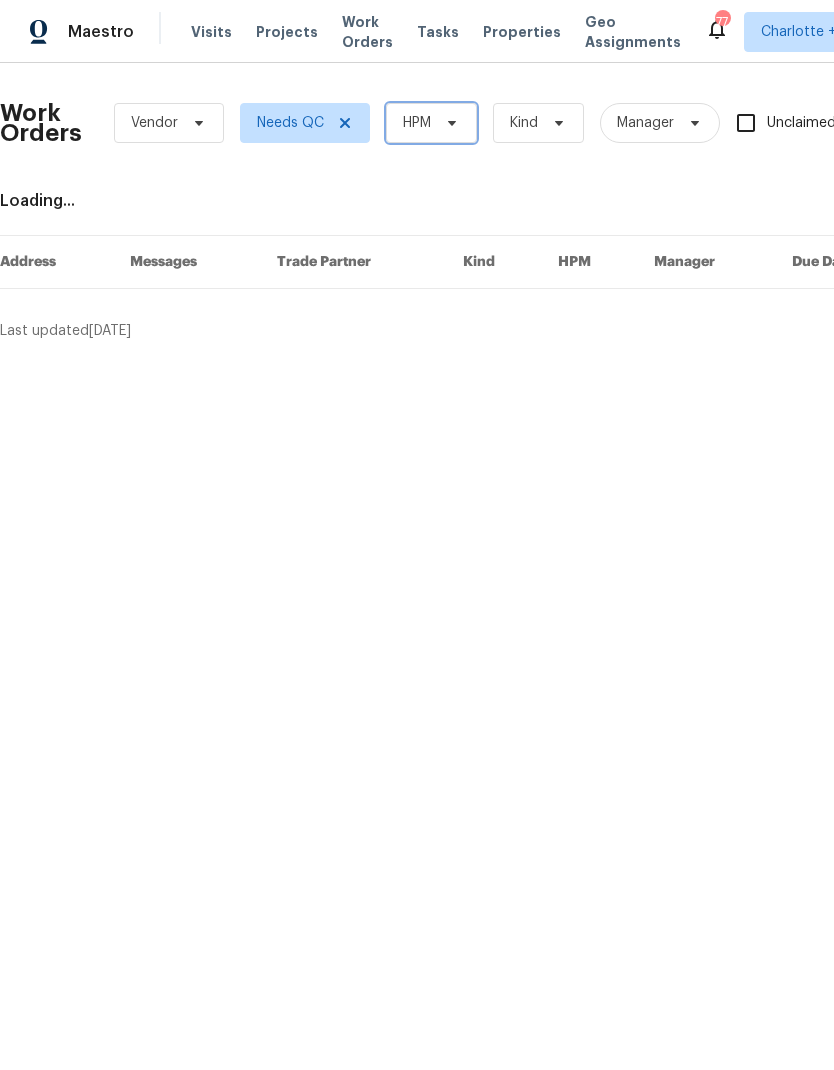 click on "HPM" at bounding box center [431, 123] 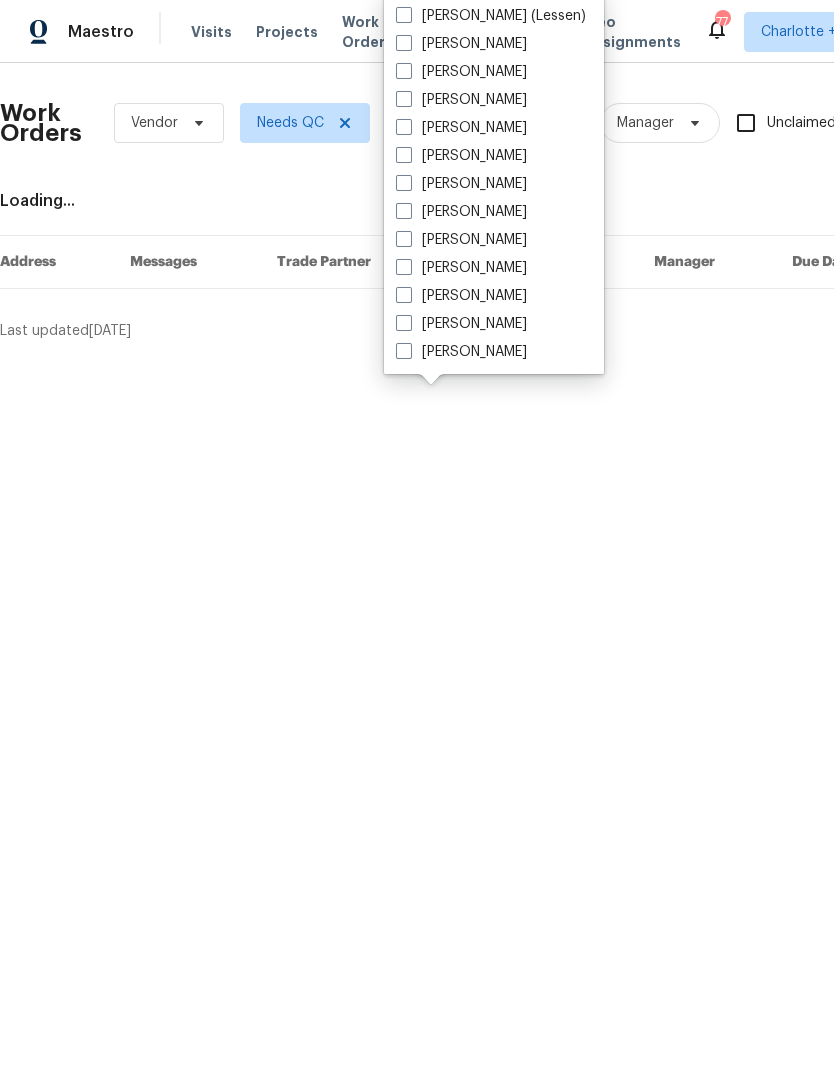 scroll, scrollTop: 472, scrollLeft: 0, axis: vertical 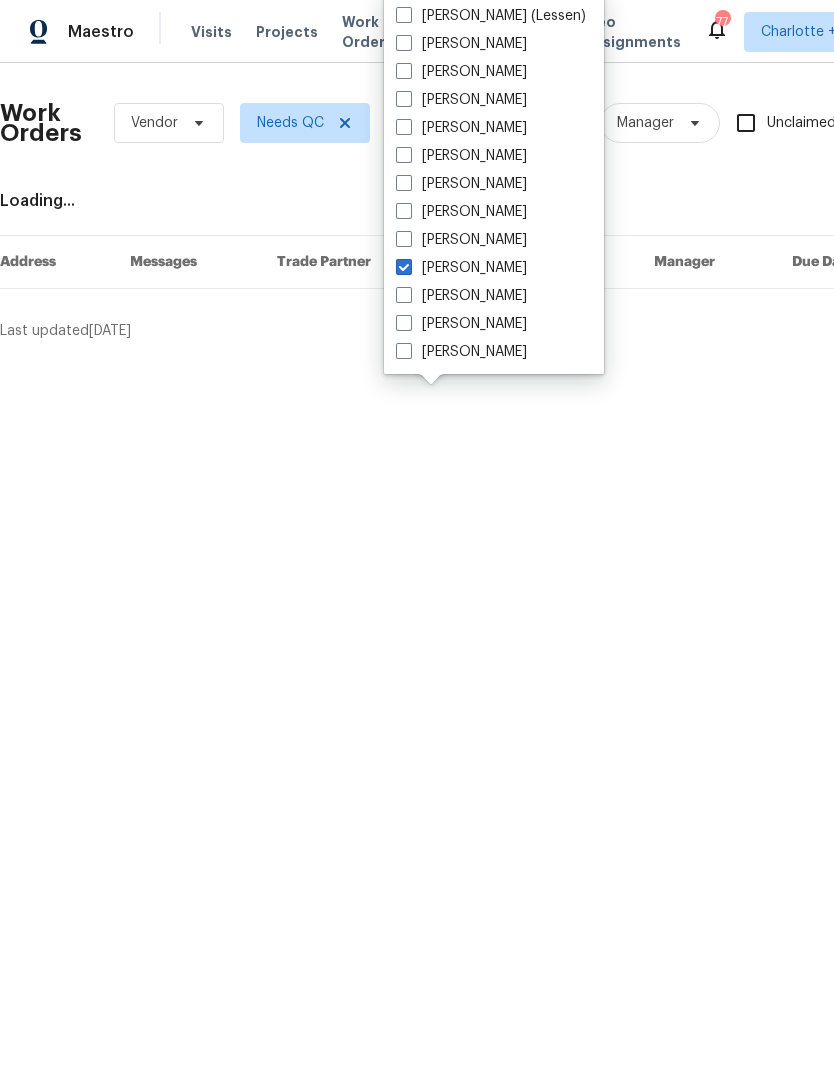 checkbox on "true" 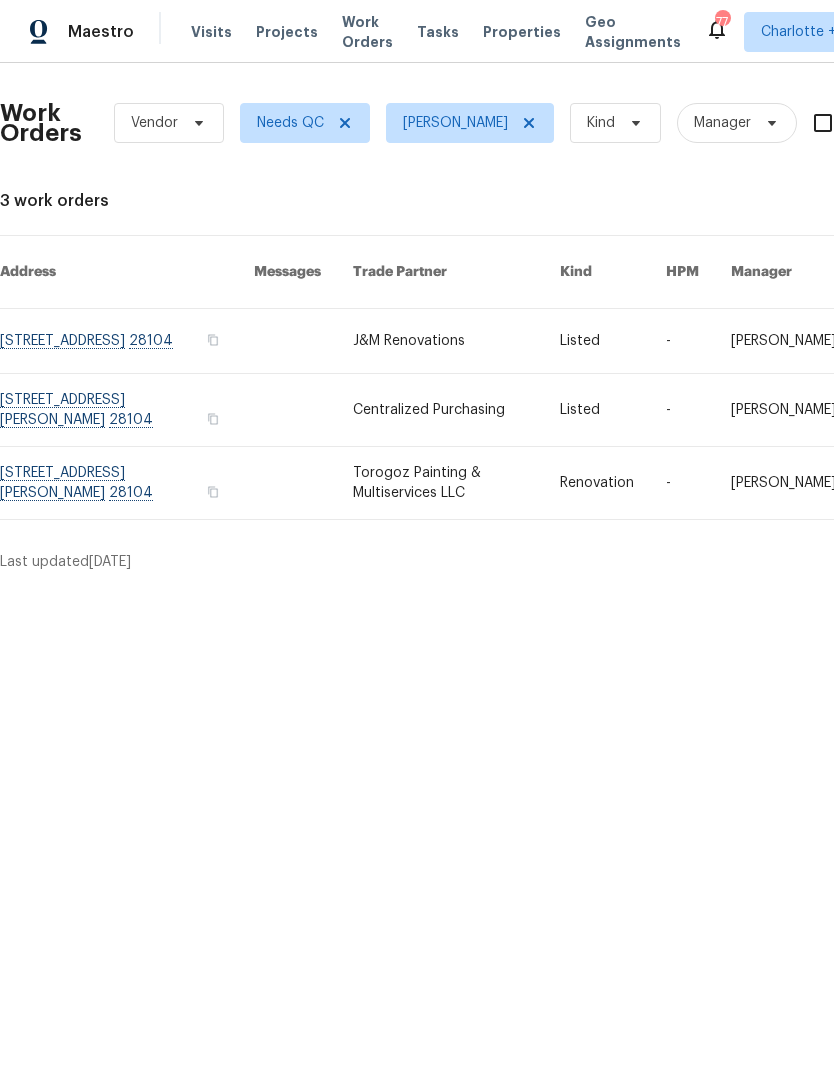 click at bounding box center (127, 341) 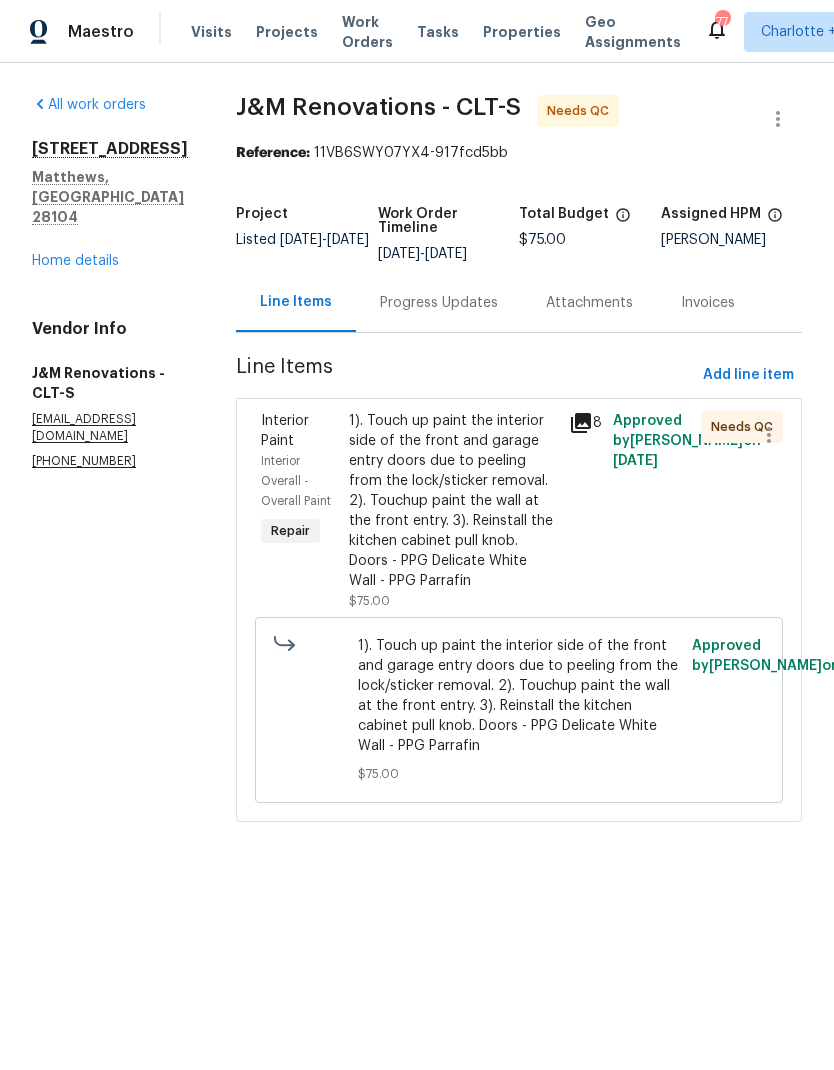 click on "1). Touch up paint the interior side of the front and garage entry doors due to peeling from the lock/sticker removal.
2). Touchup paint the wall at the front entry.
3). Reinstall the kitchen cabinet pull knob.
Doors - PPG Delicate White
Wall - PPG Parrafin" at bounding box center (453, 501) 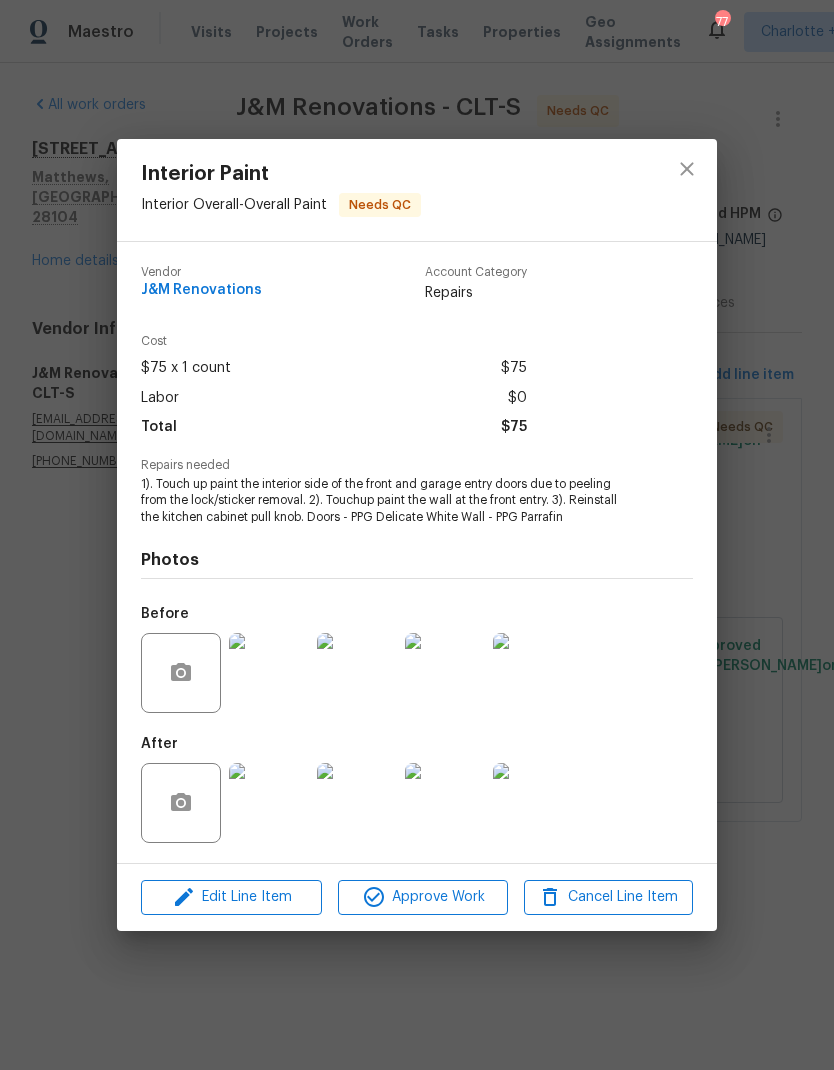 click at bounding box center (269, 803) 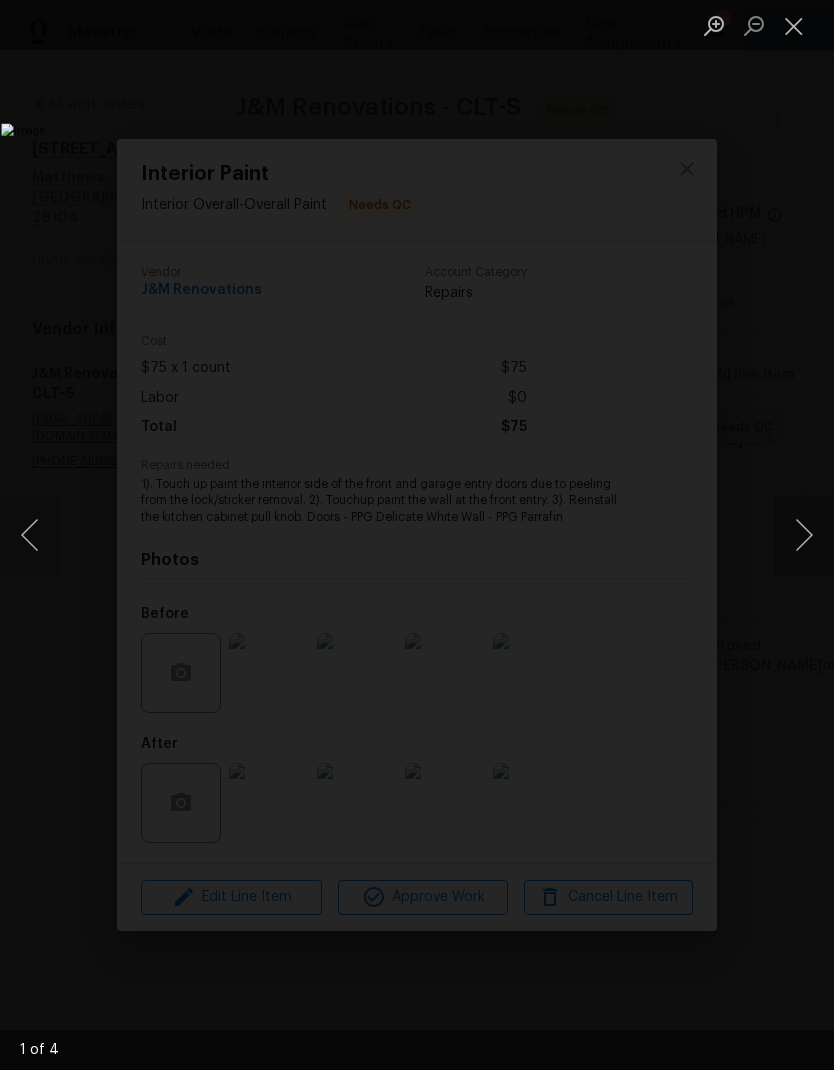click at bounding box center (804, 535) 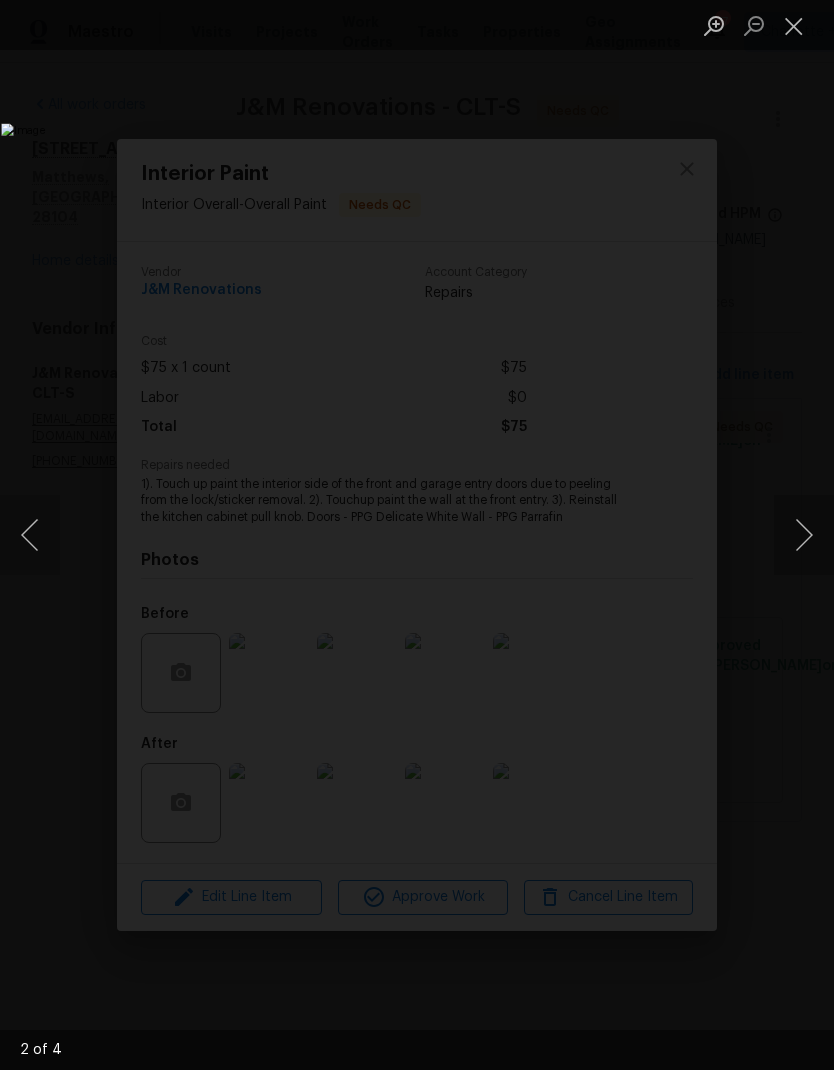 click at bounding box center (804, 535) 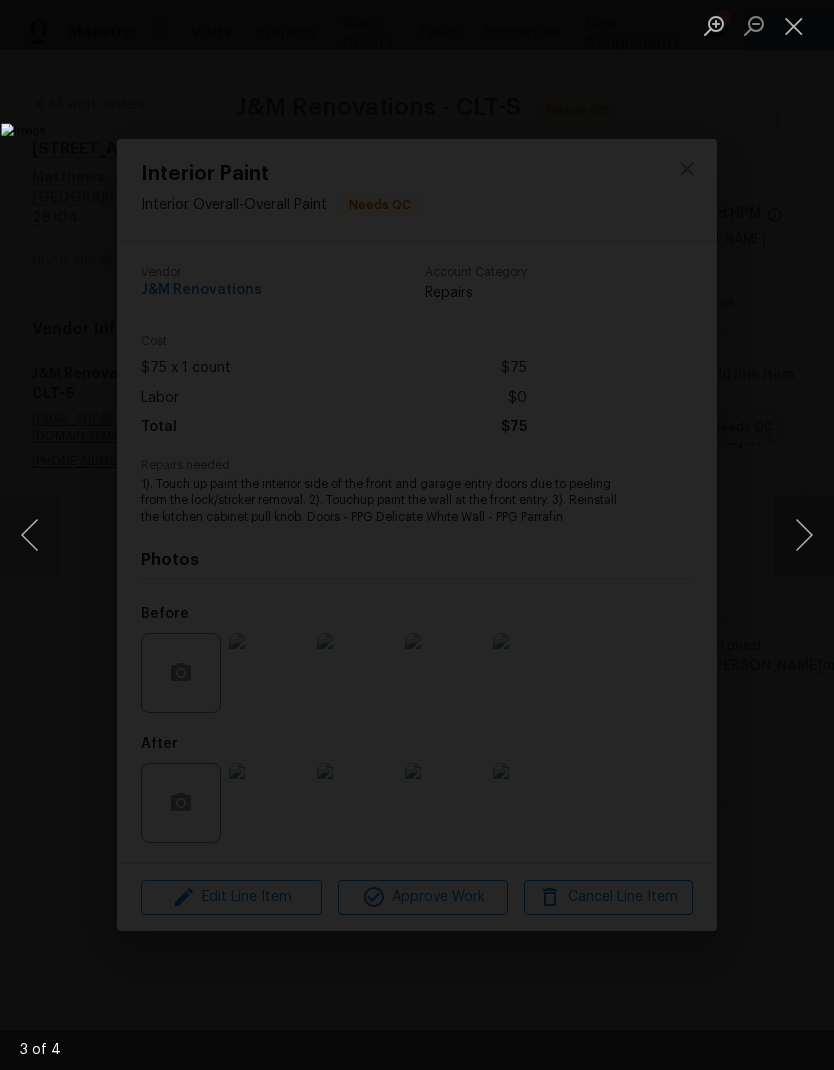 click at bounding box center (804, 535) 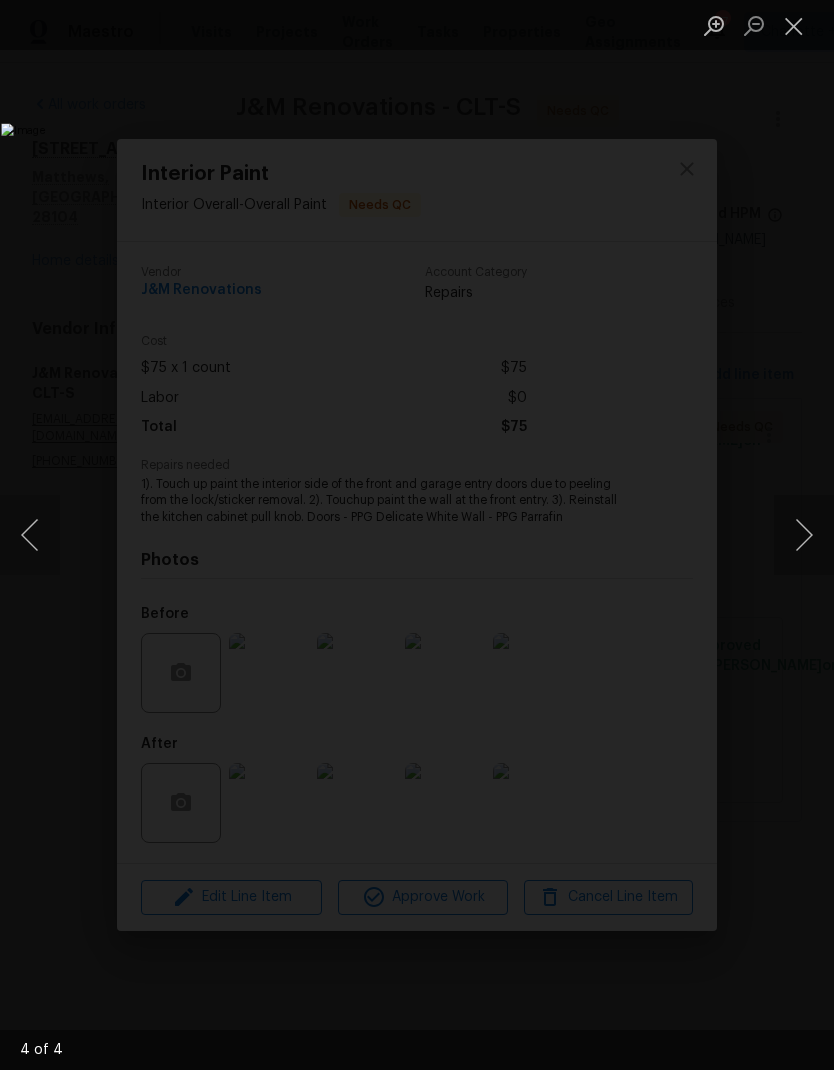 click at bounding box center [804, 535] 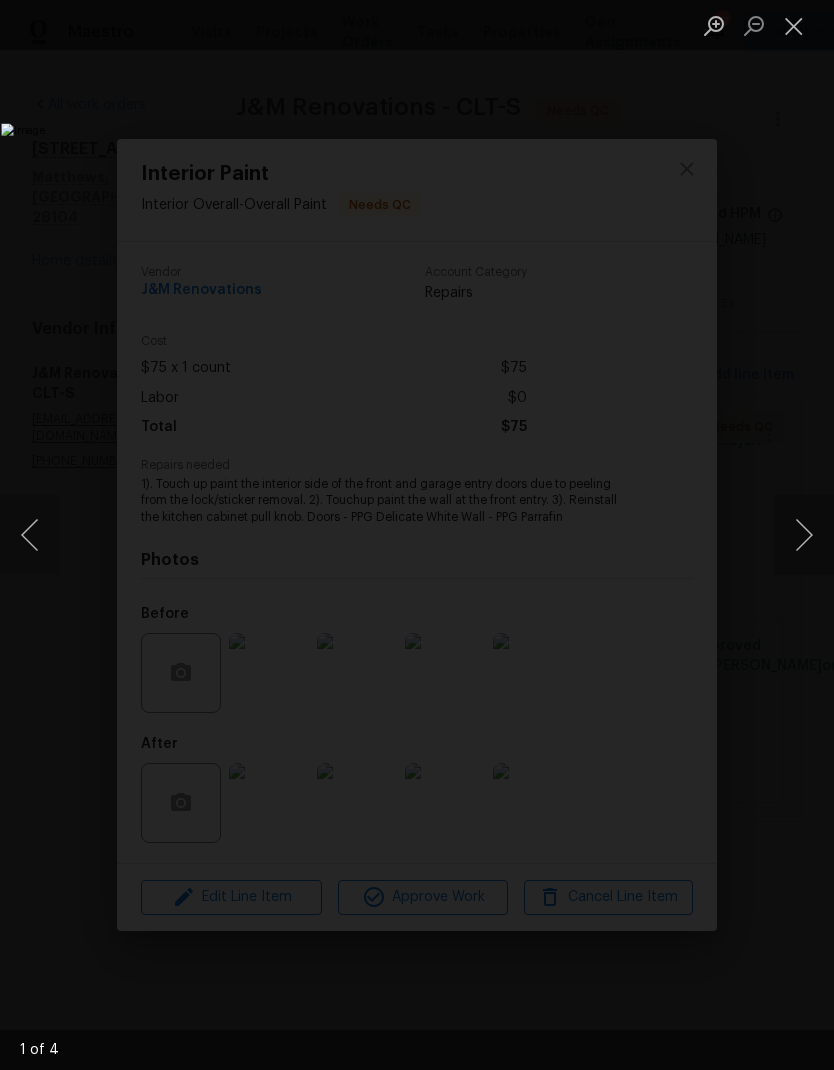 click at bounding box center [804, 535] 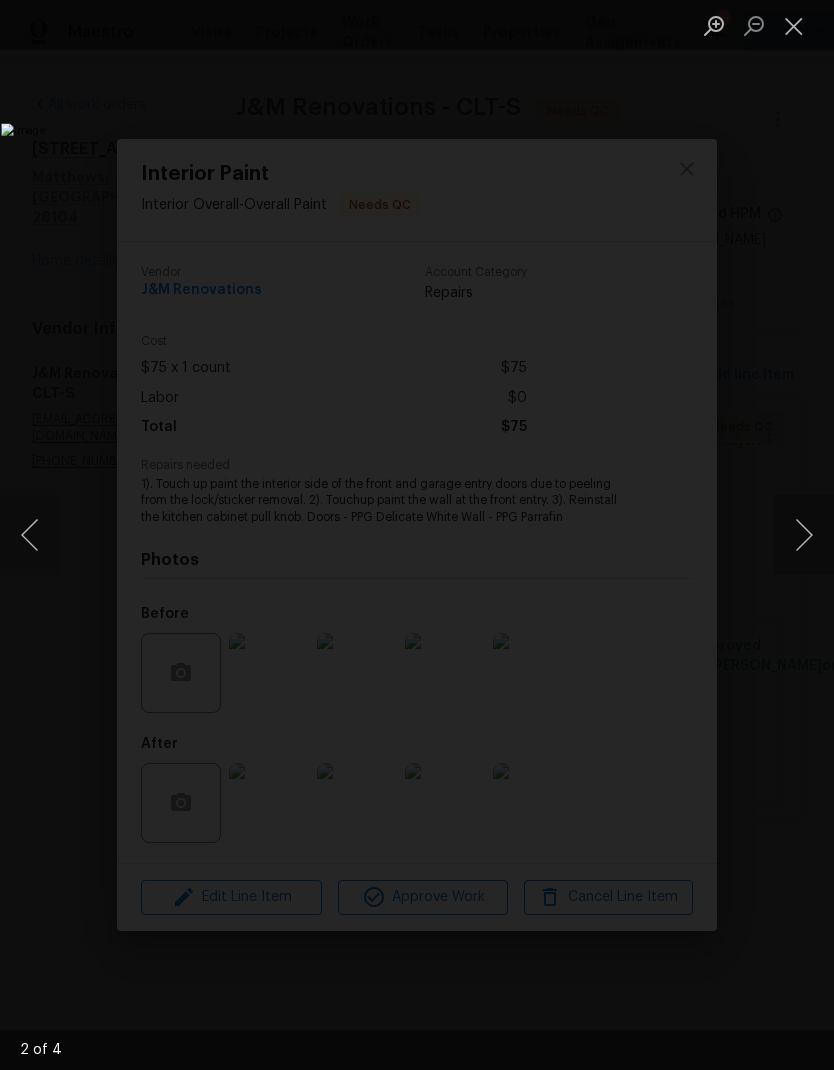 click at bounding box center [804, 535] 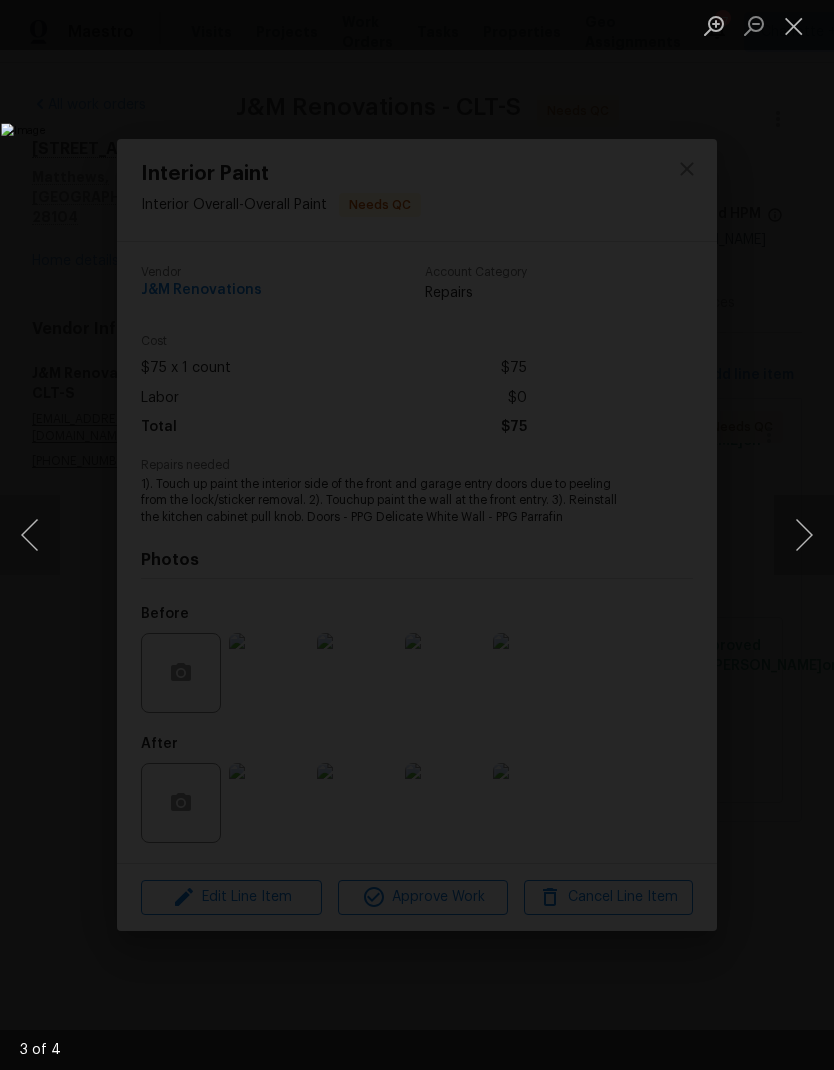 click at bounding box center (804, 535) 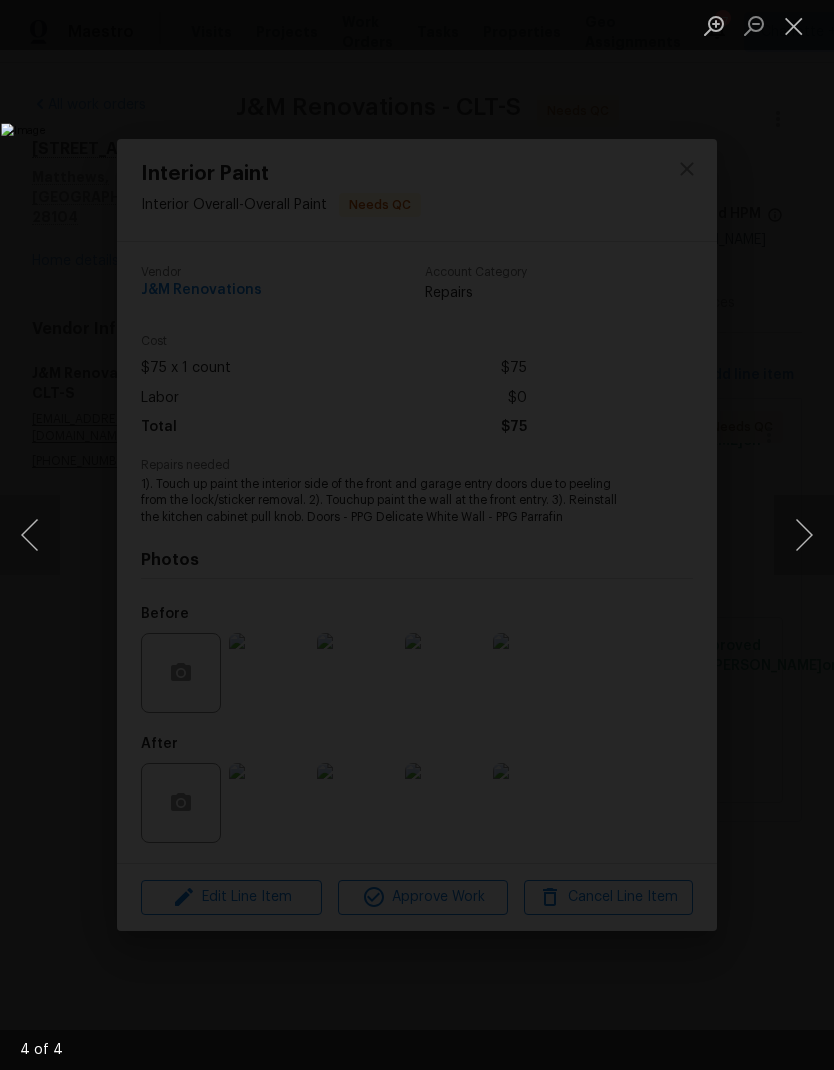 click at bounding box center [804, 535] 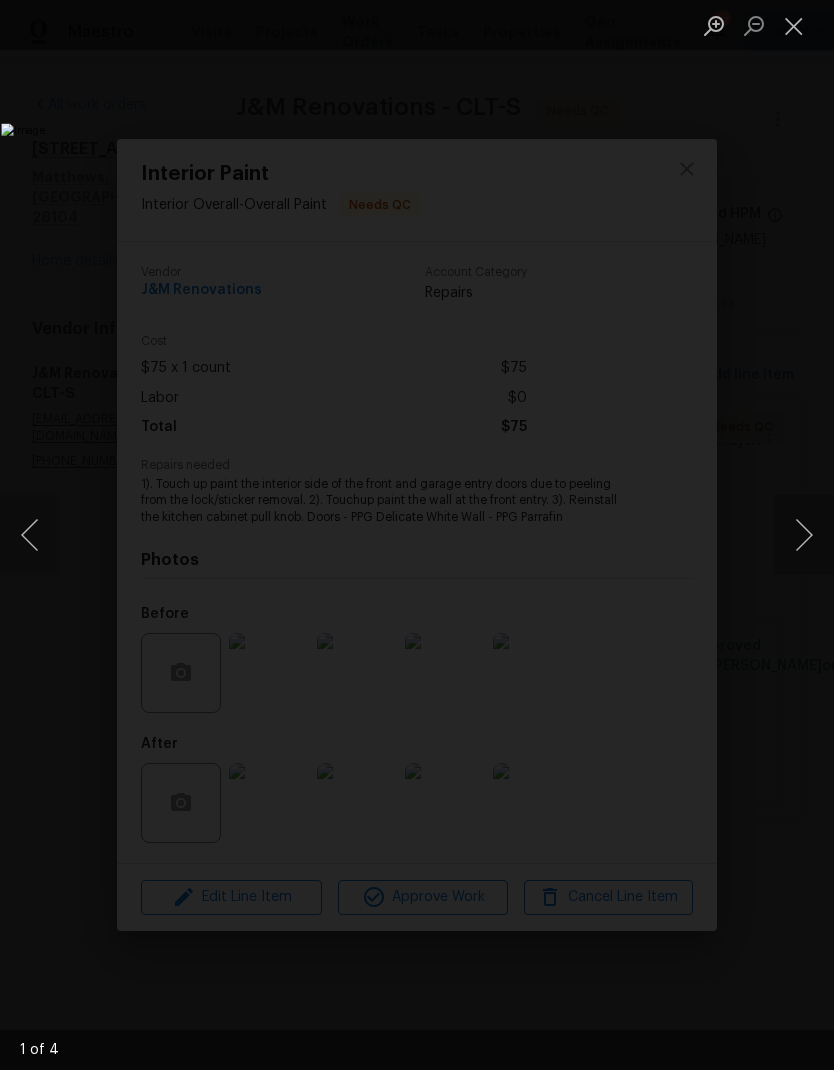 click at bounding box center [794, 25] 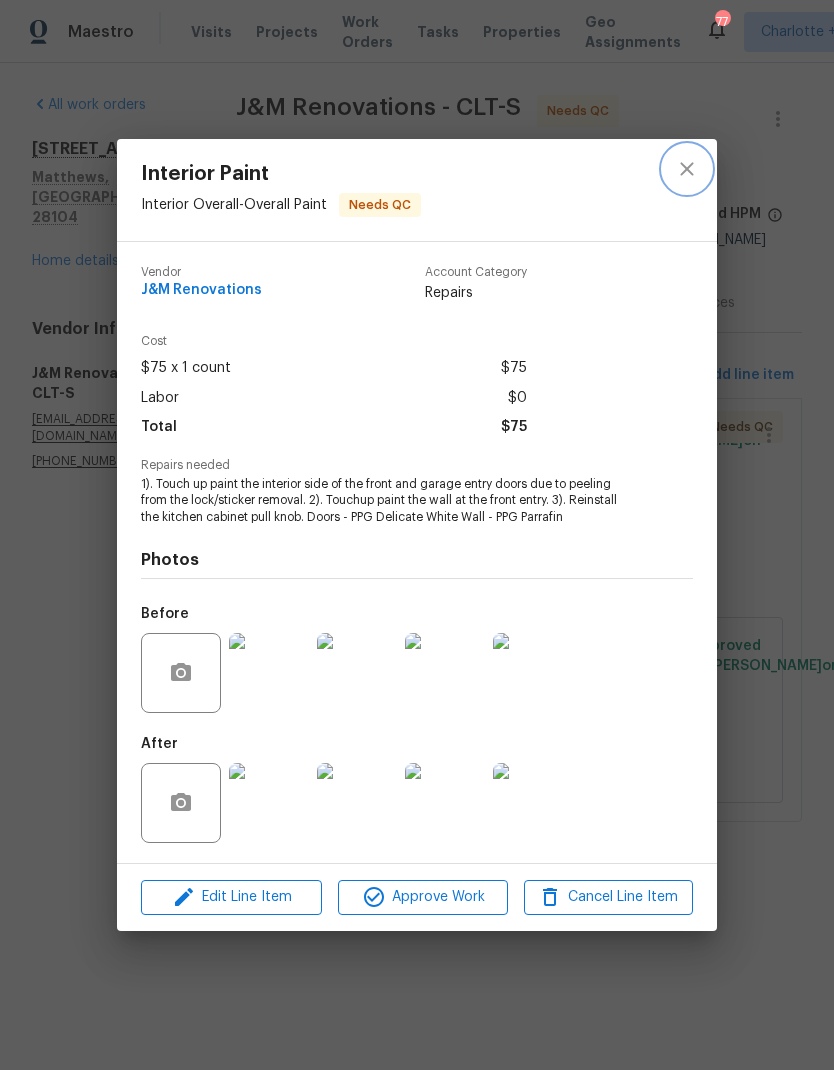 click at bounding box center (687, 169) 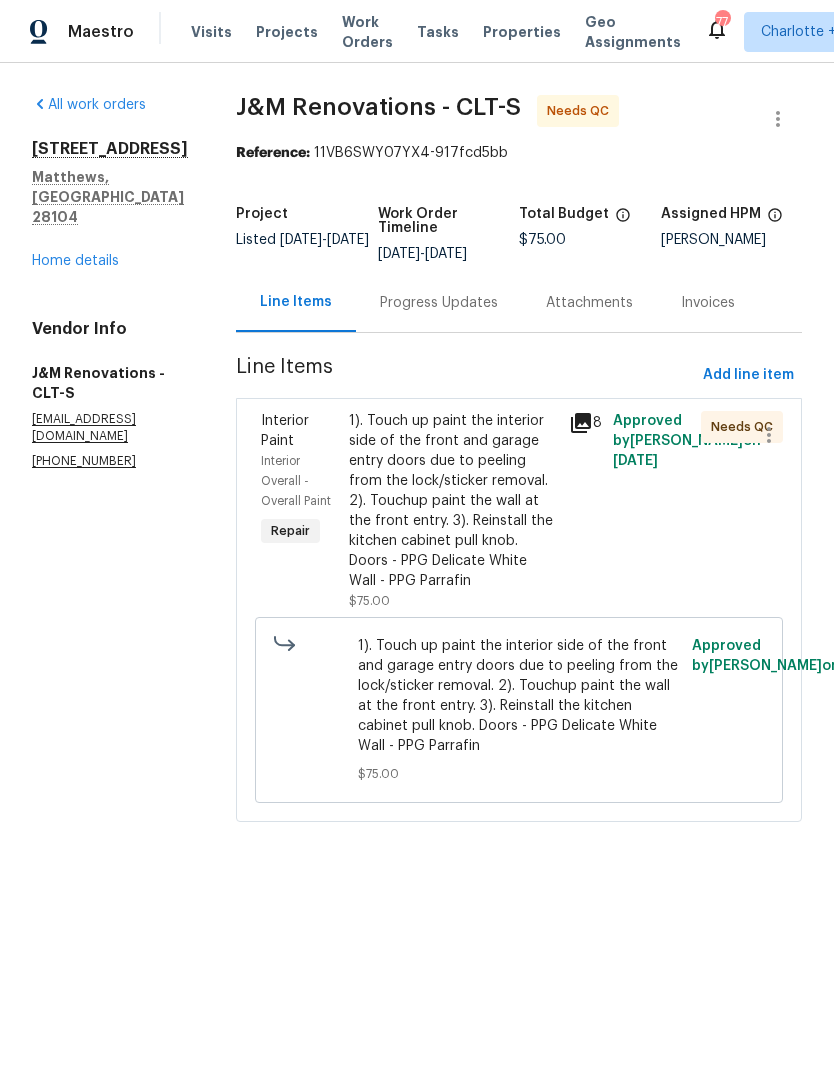 click on "1). Touch up paint the interior side of the front and garage entry doors due to peeling from the lock/sticker removal.
2). Touchup paint the wall at the front entry.
3). Reinstall the kitchen cabinet pull knob.
Doors - PPG Delicate White
Wall - PPG Parrafin" at bounding box center (453, 501) 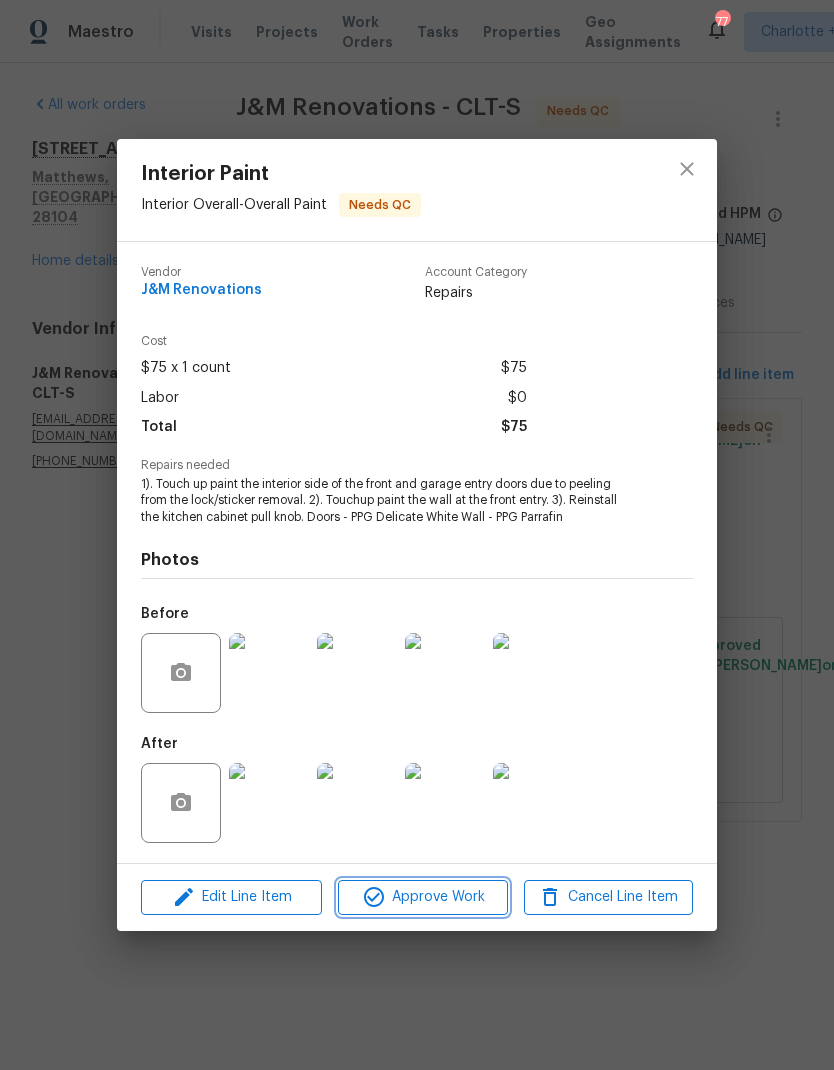 click on "Approve Work" at bounding box center (422, 897) 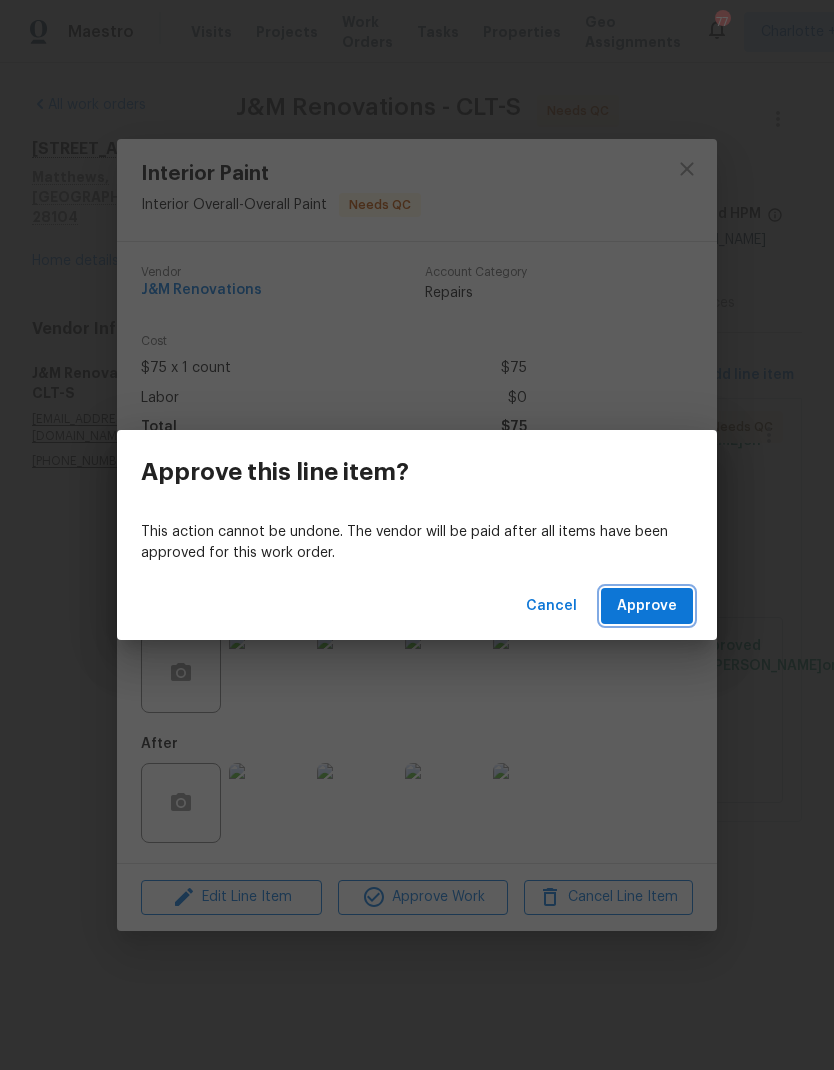 click on "Approve" at bounding box center (647, 606) 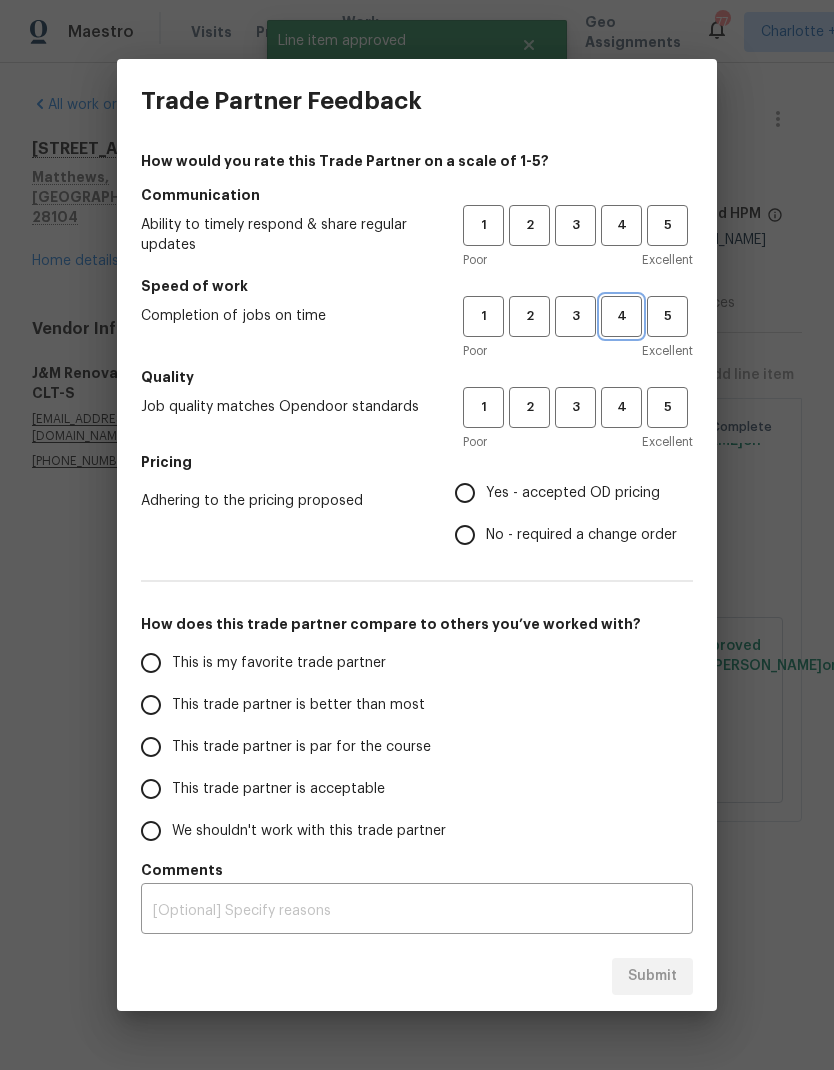 click on "4" at bounding box center (621, 316) 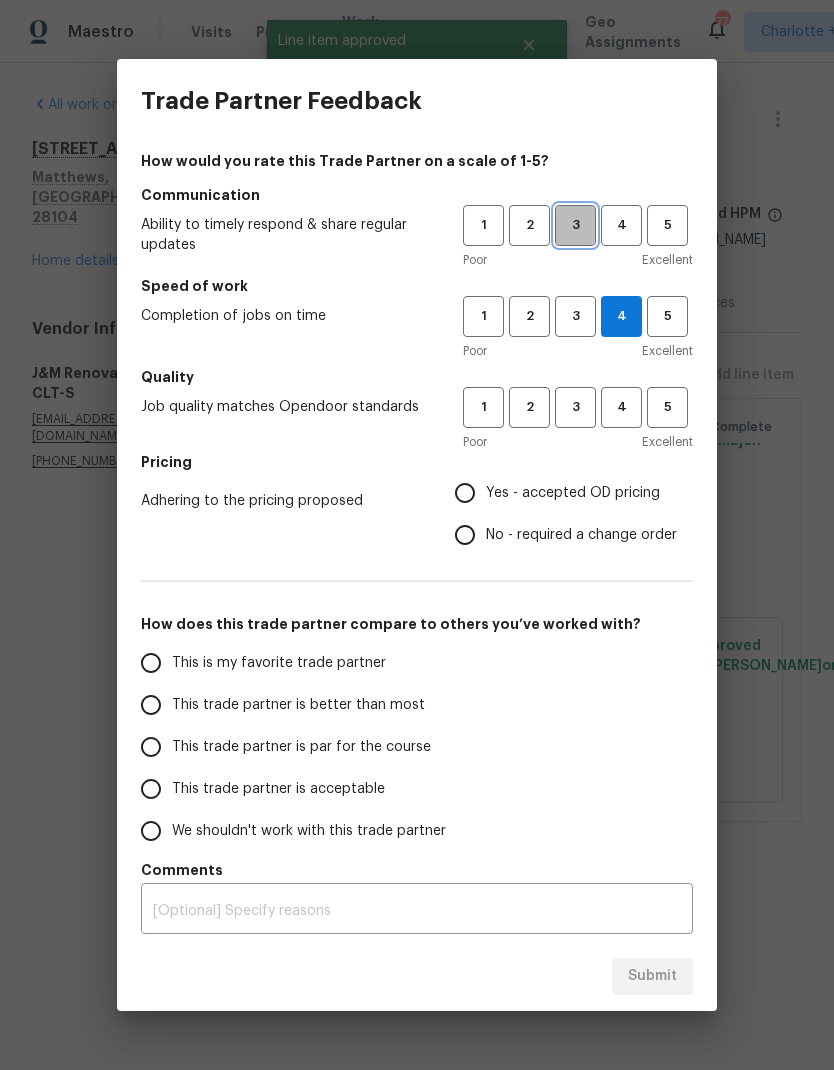 click on "3" at bounding box center (575, 225) 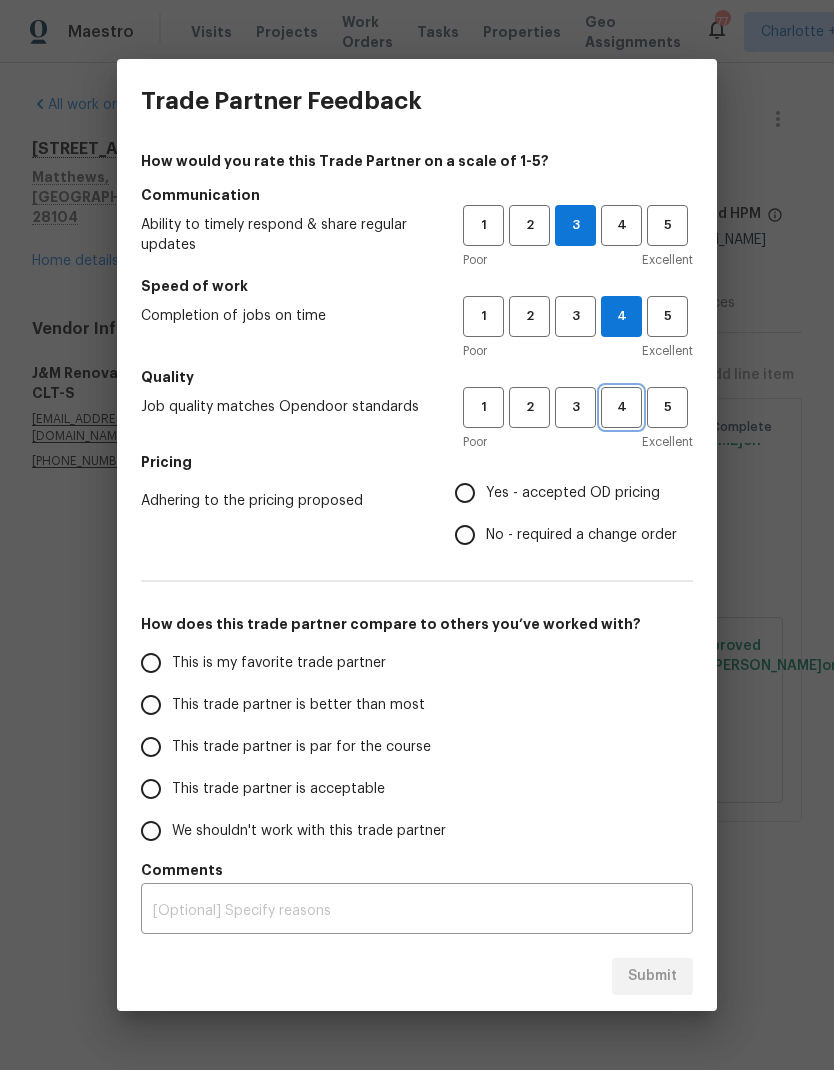click on "4" at bounding box center (621, 407) 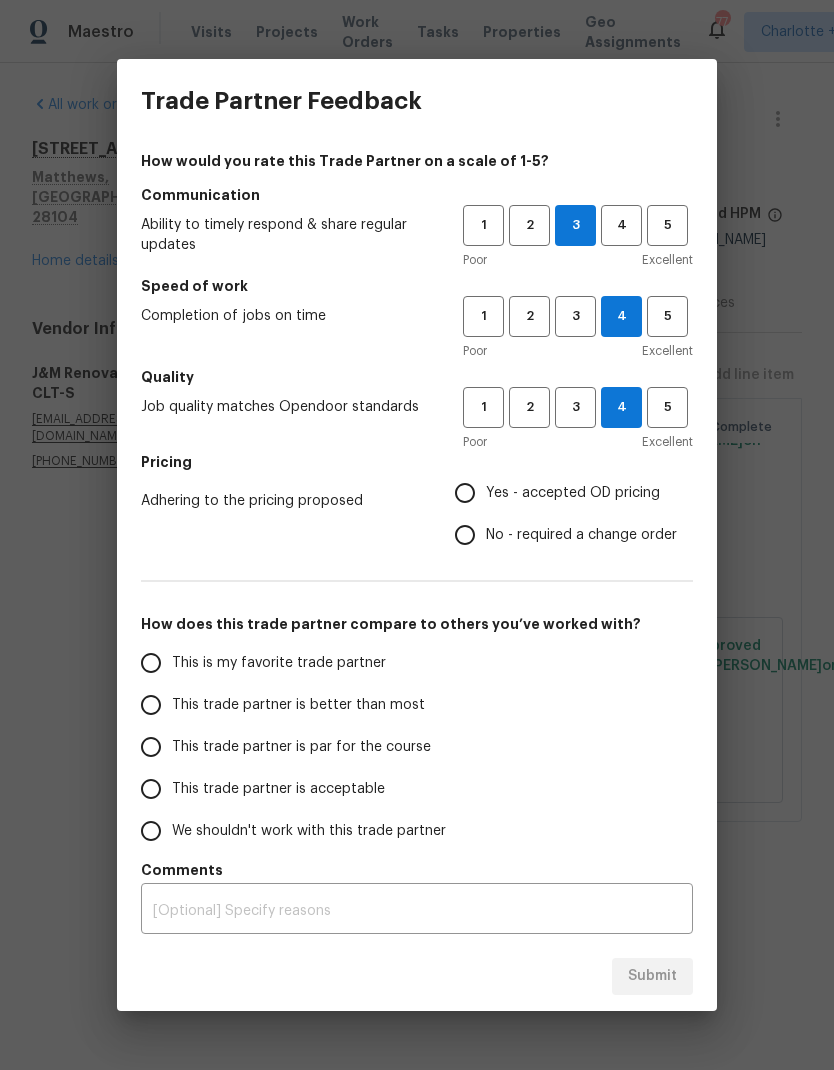 click on "Yes - accepted OD pricing" at bounding box center [465, 493] 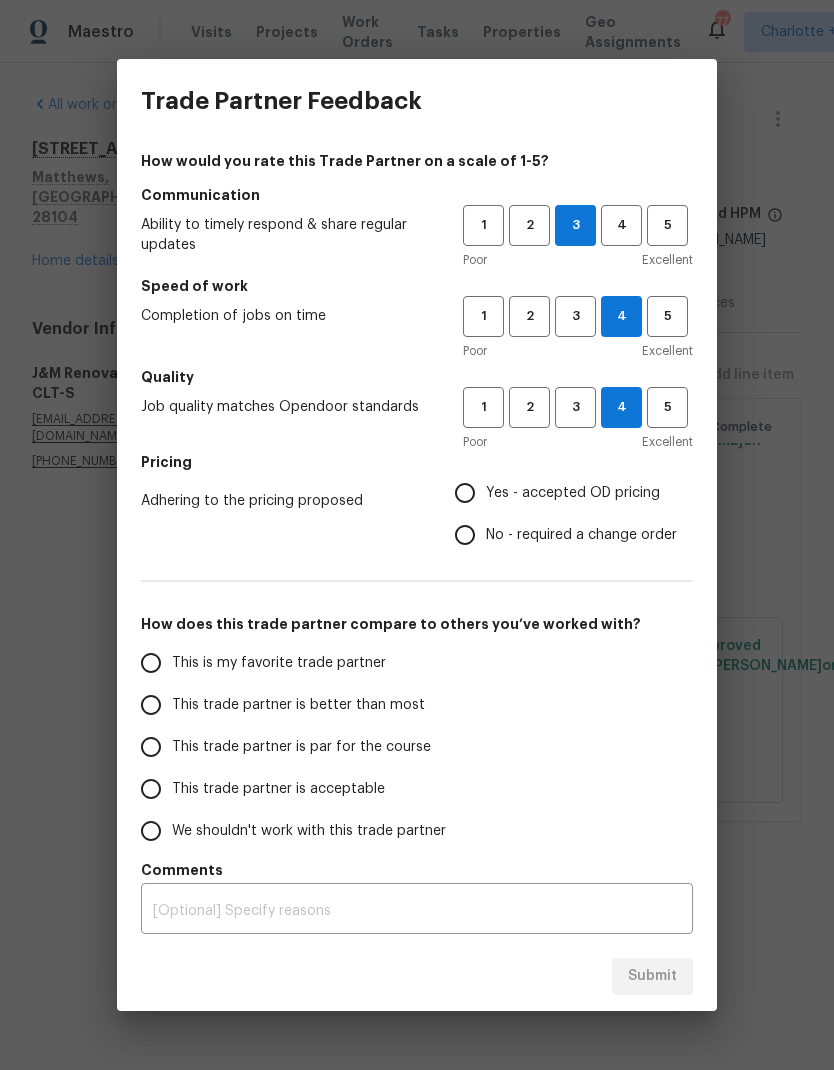 radio on "true" 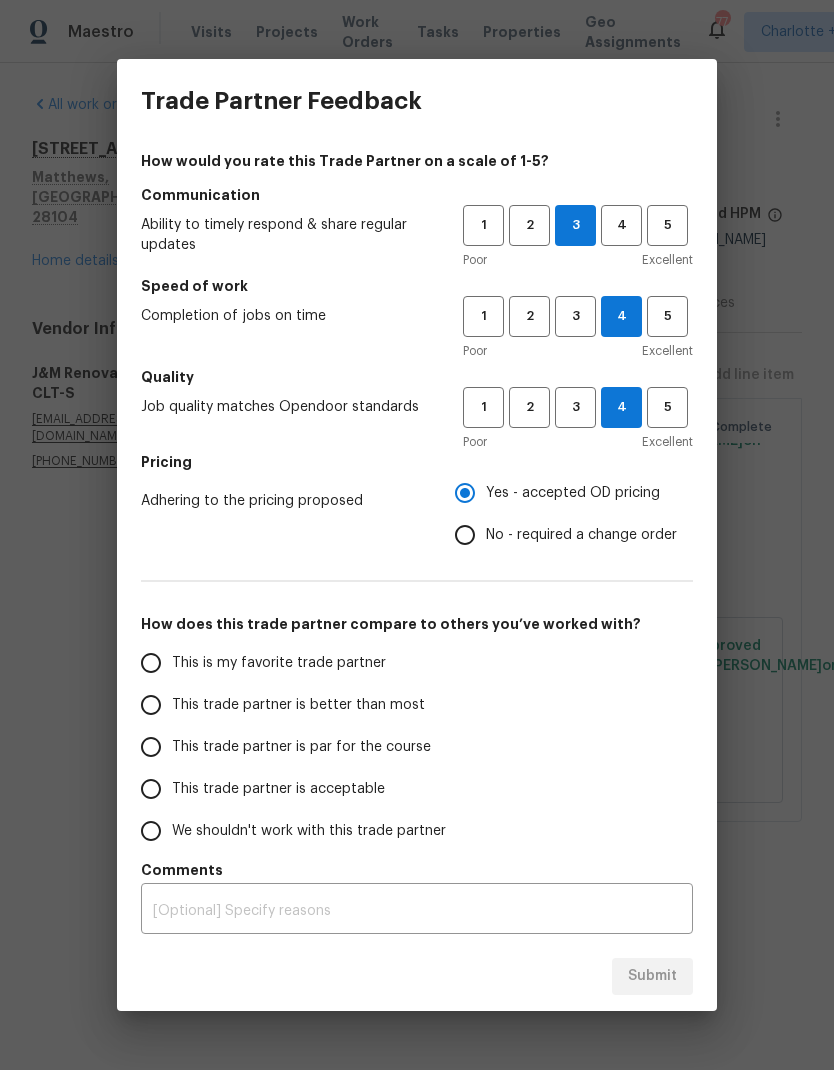 click on "This trade partner is better than most" at bounding box center (151, 705) 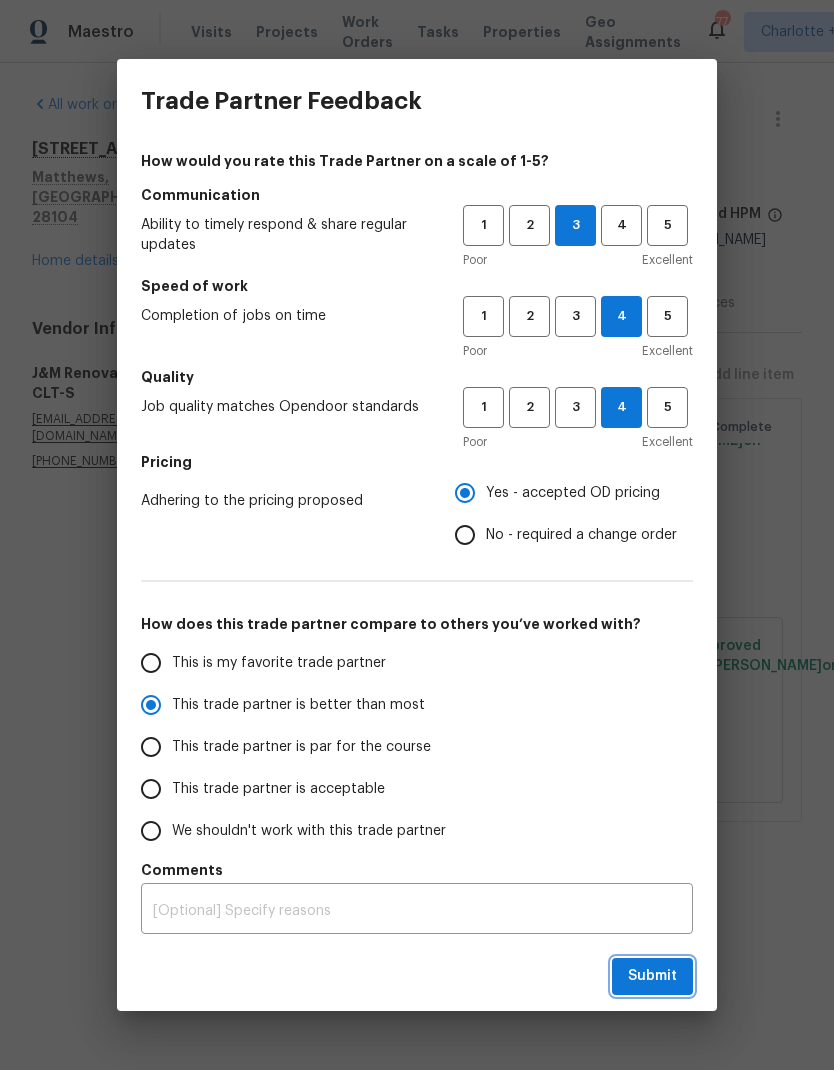 click on "Submit" at bounding box center (652, 976) 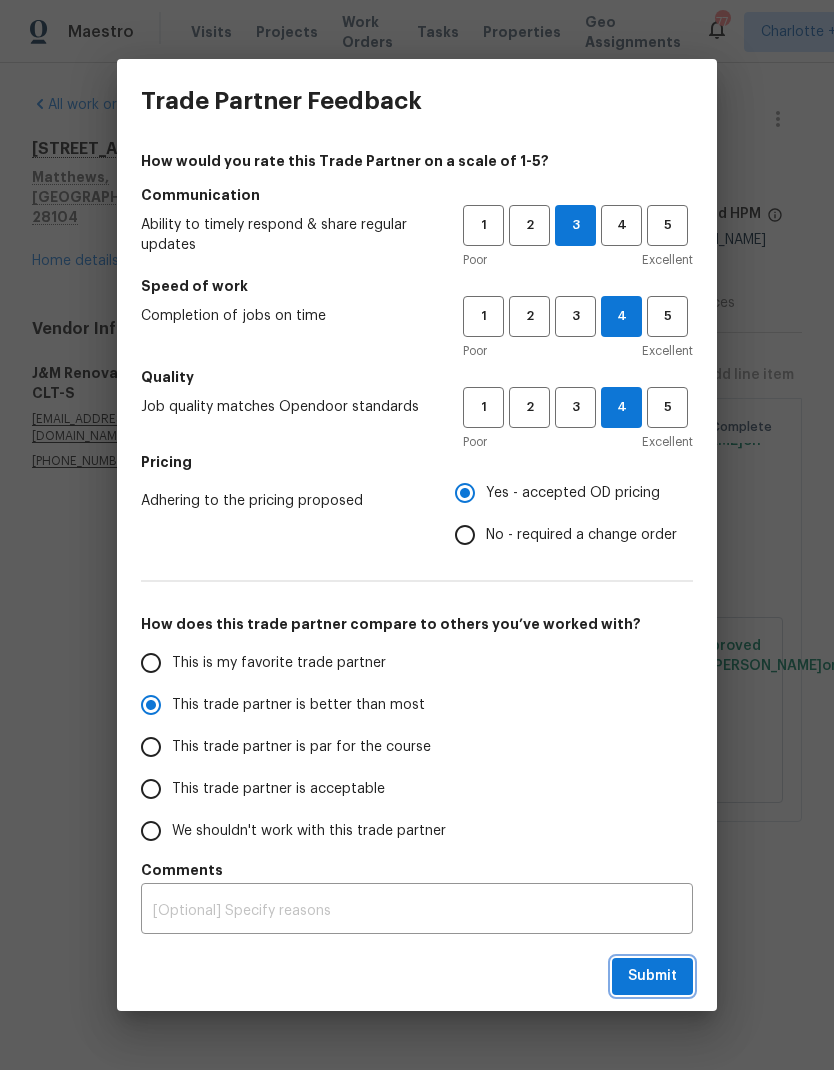 radio on "true" 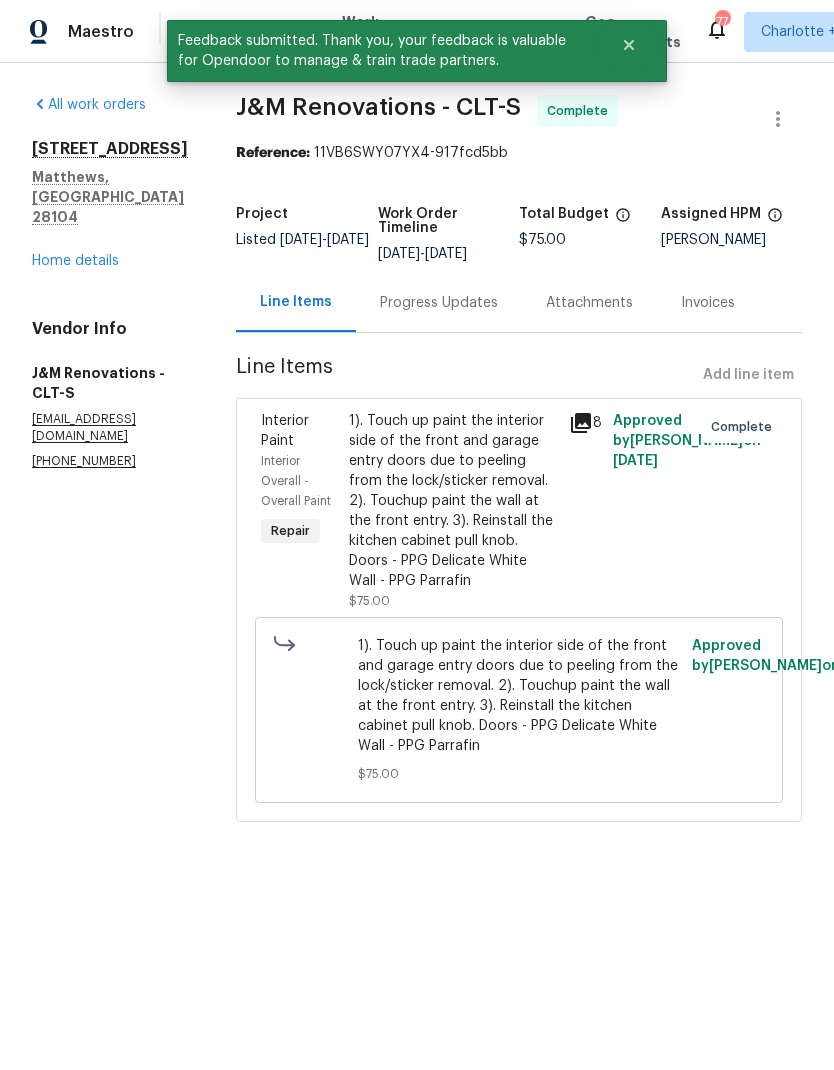 click on "Maestro" at bounding box center [101, 32] 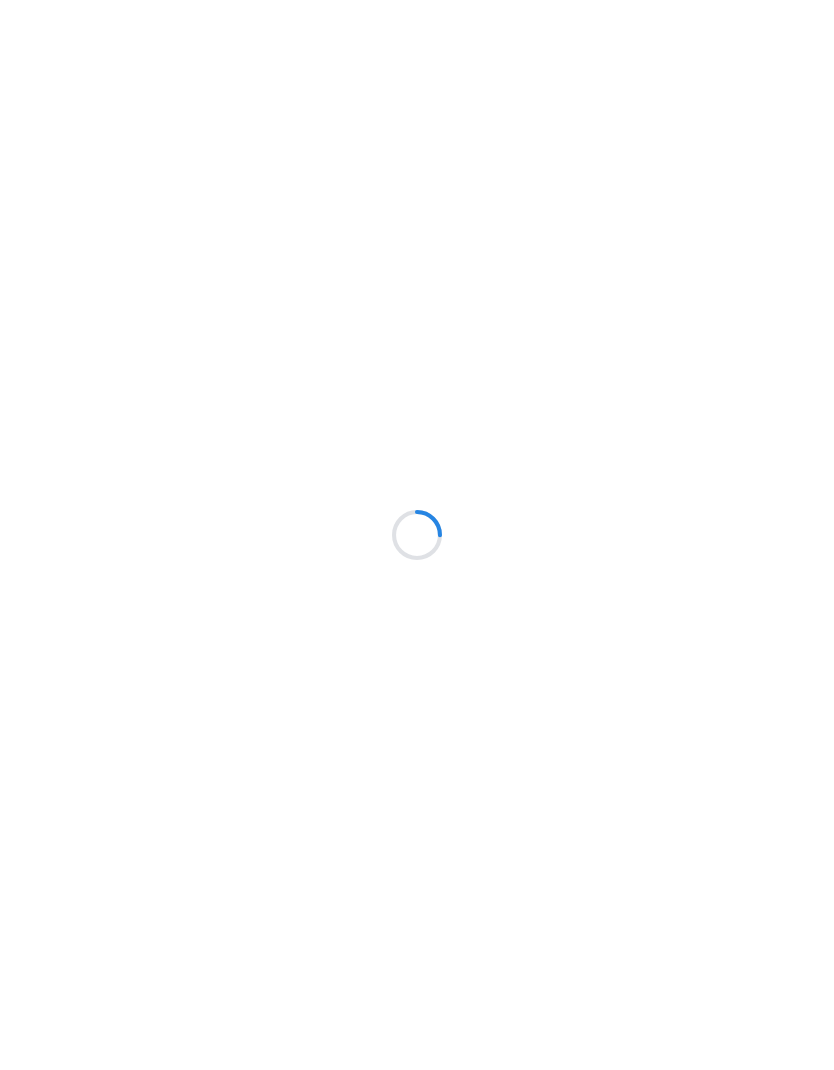 scroll, scrollTop: 0, scrollLeft: 0, axis: both 